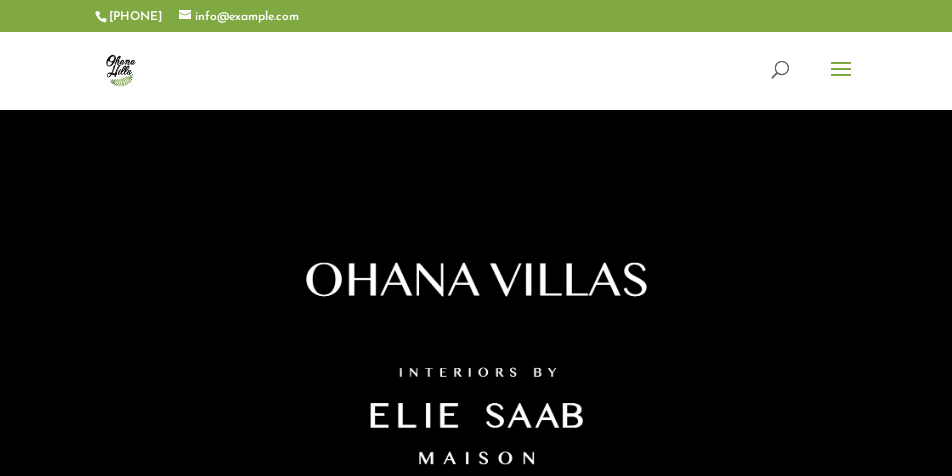 scroll, scrollTop: 0, scrollLeft: 0, axis: both 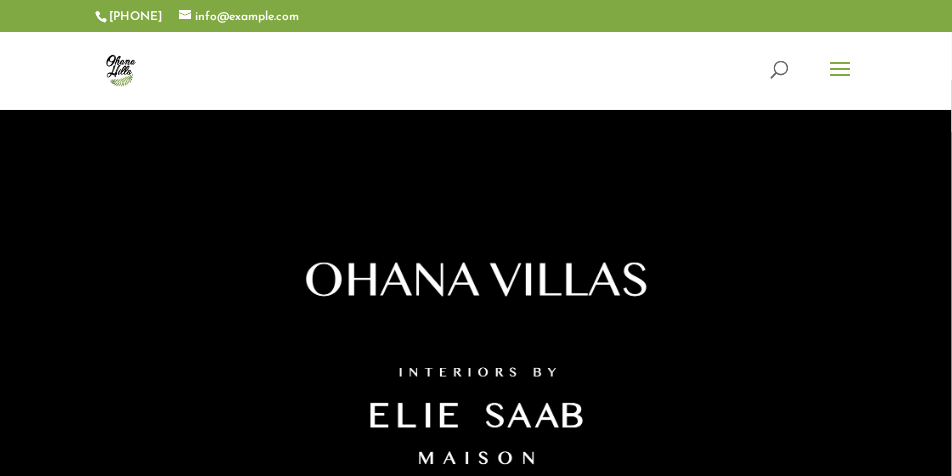 click at bounding box center [841, 82] 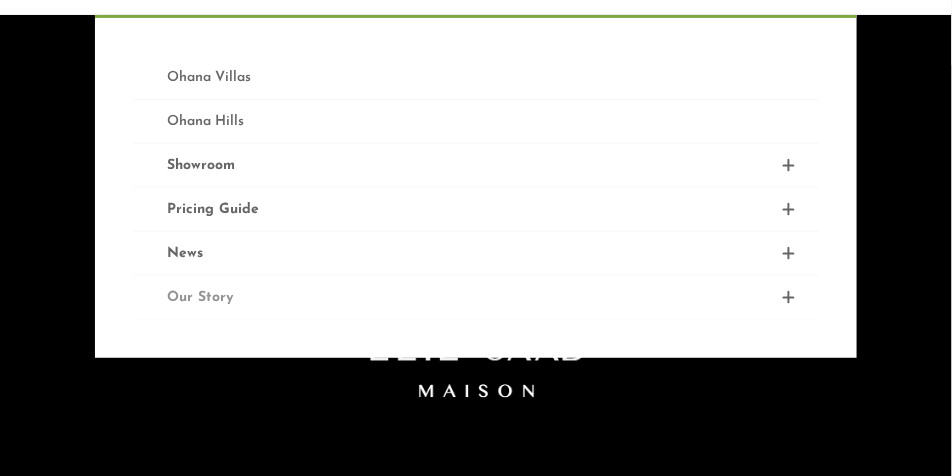 scroll, scrollTop: 0, scrollLeft: 0, axis: both 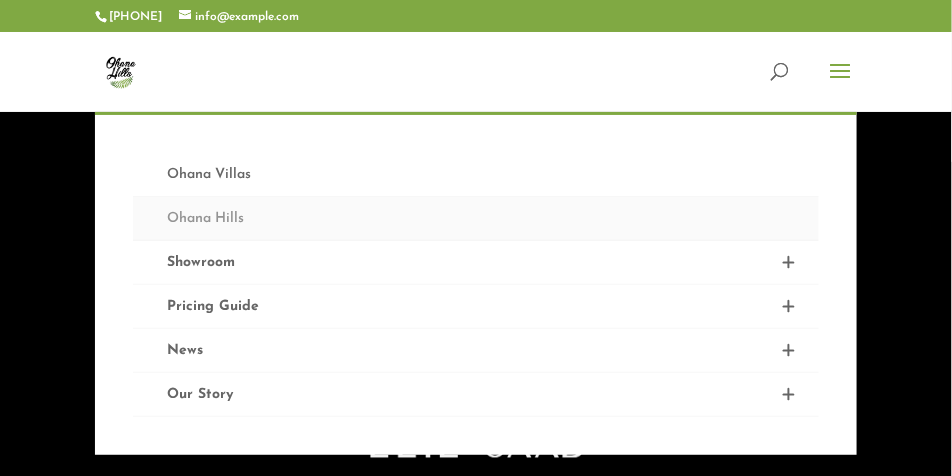 click on "Ohana Hills" at bounding box center (475, 219) 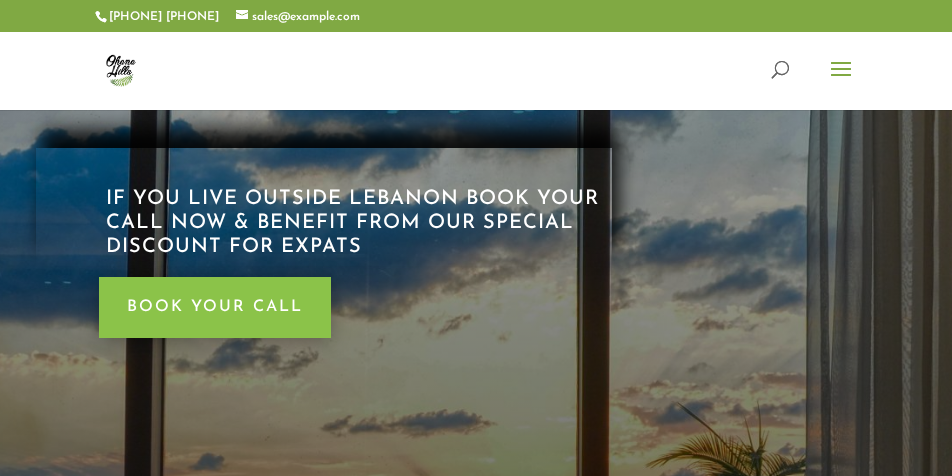 scroll, scrollTop: 400, scrollLeft: 0, axis: vertical 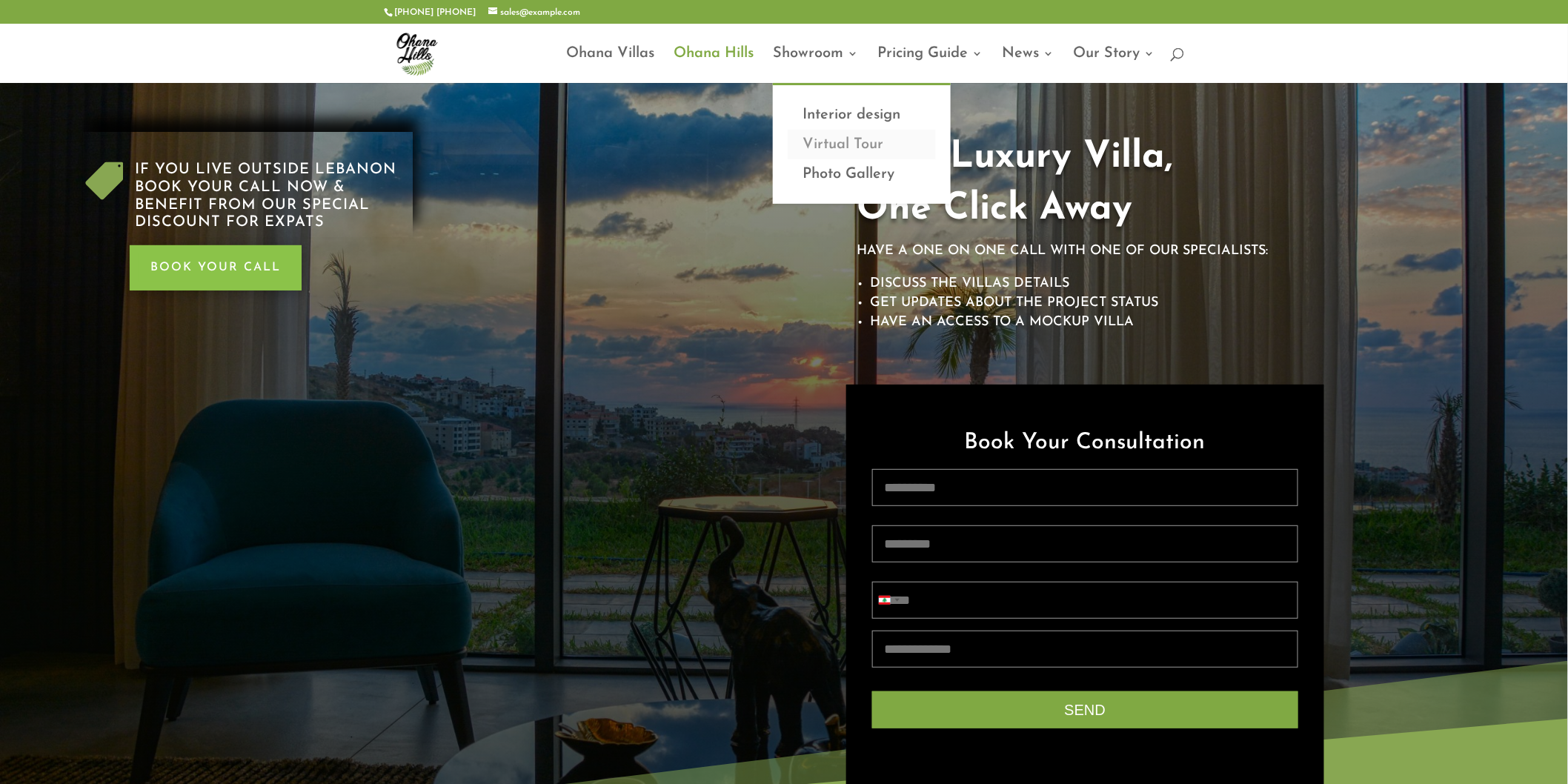 click on "Virtual Tour" at bounding box center [862, 144] 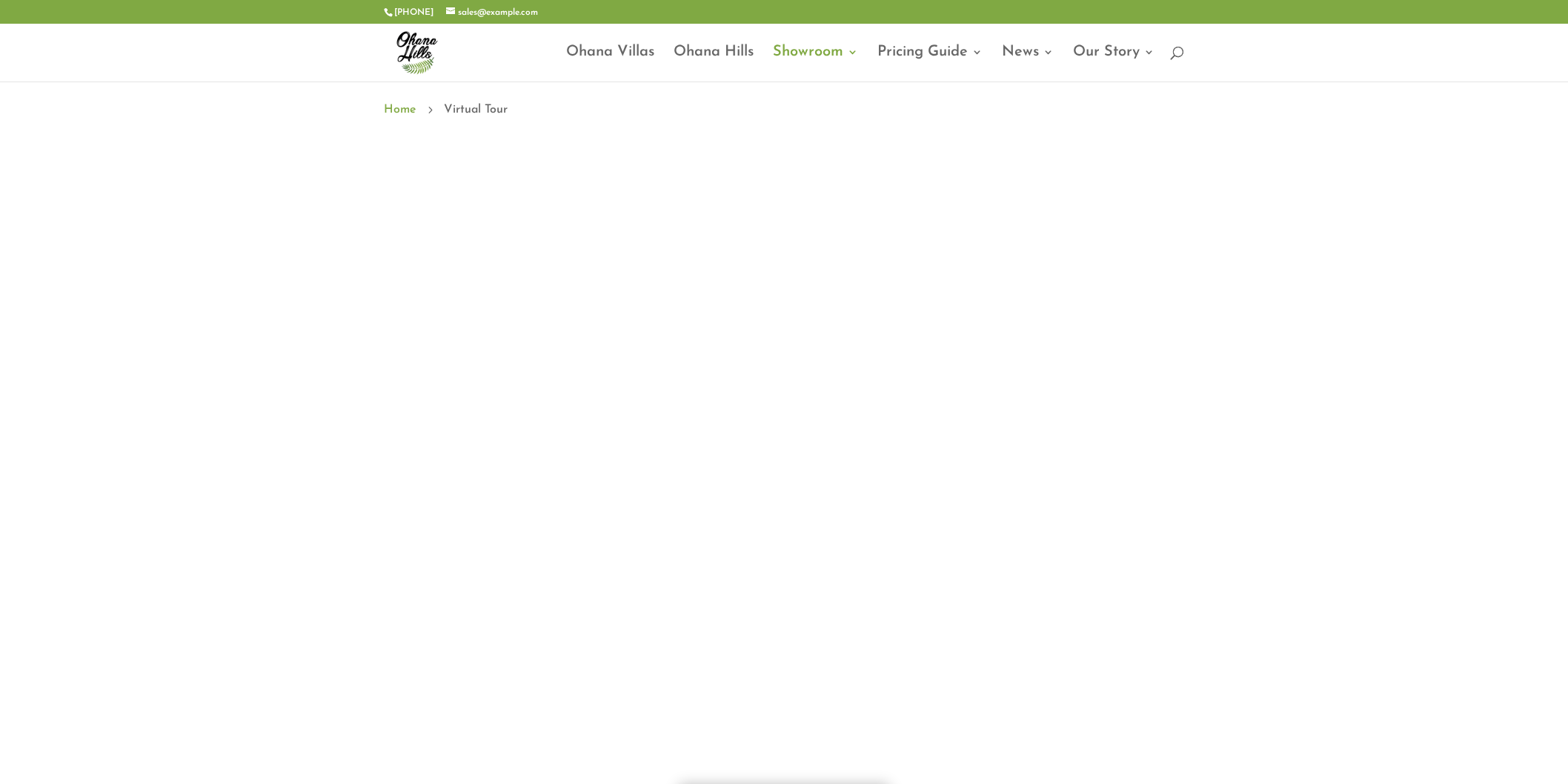 scroll, scrollTop: 0, scrollLeft: 0, axis: both 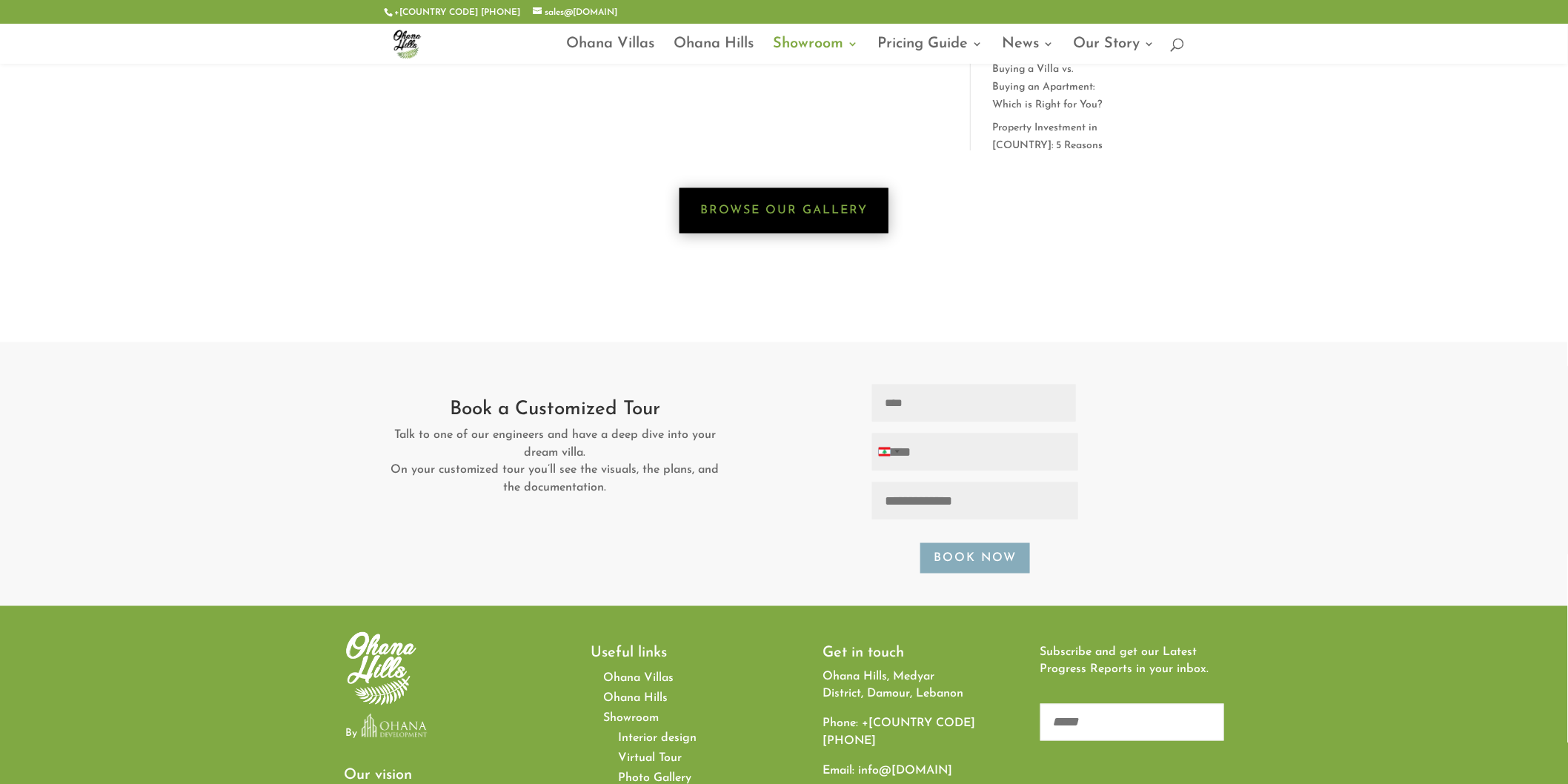 click on "Browse Our Gallery" at bounding box center (784, 210) 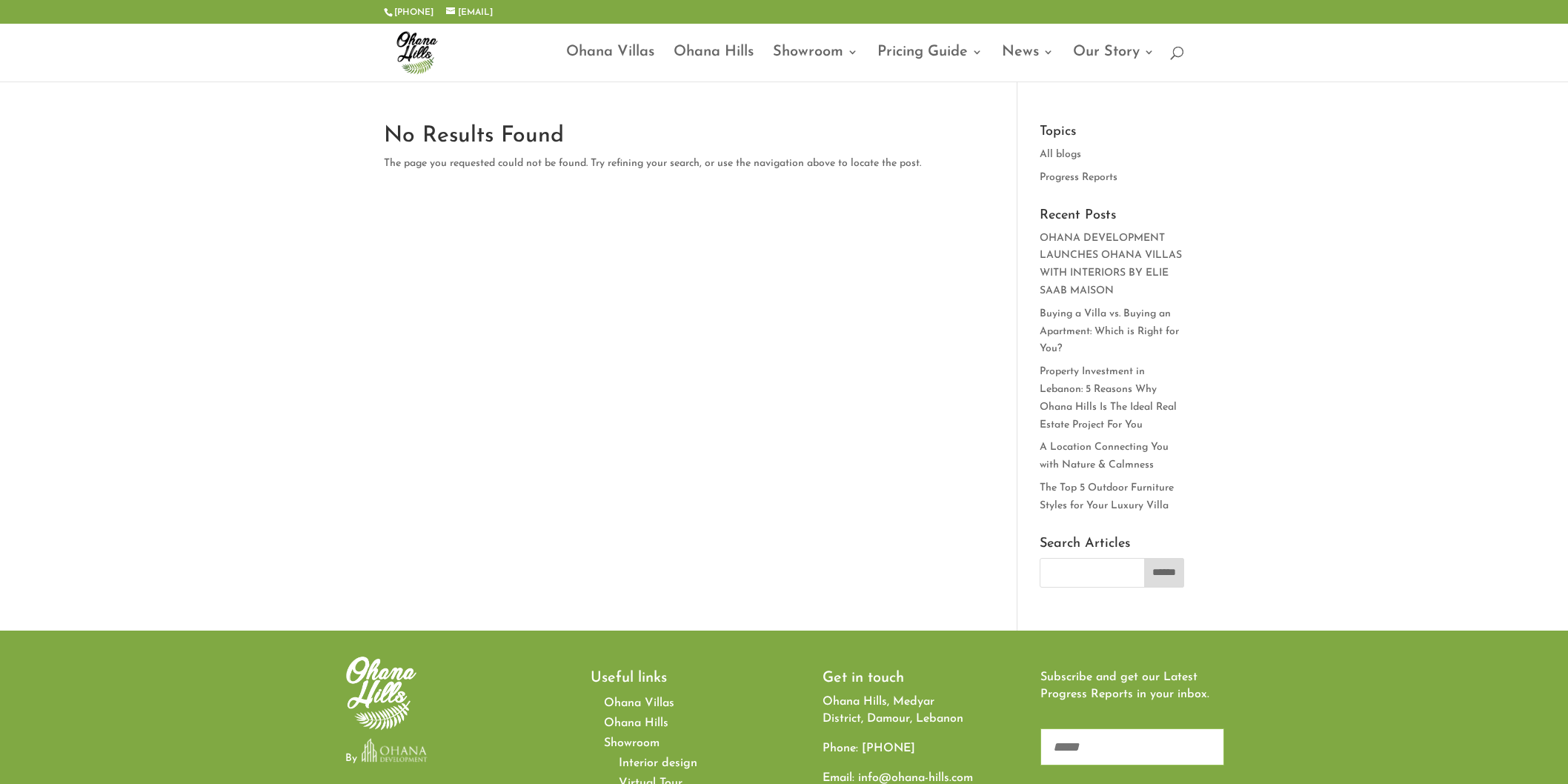 scroll, scrollTop: 0, scrollLeft: 0, axis: both 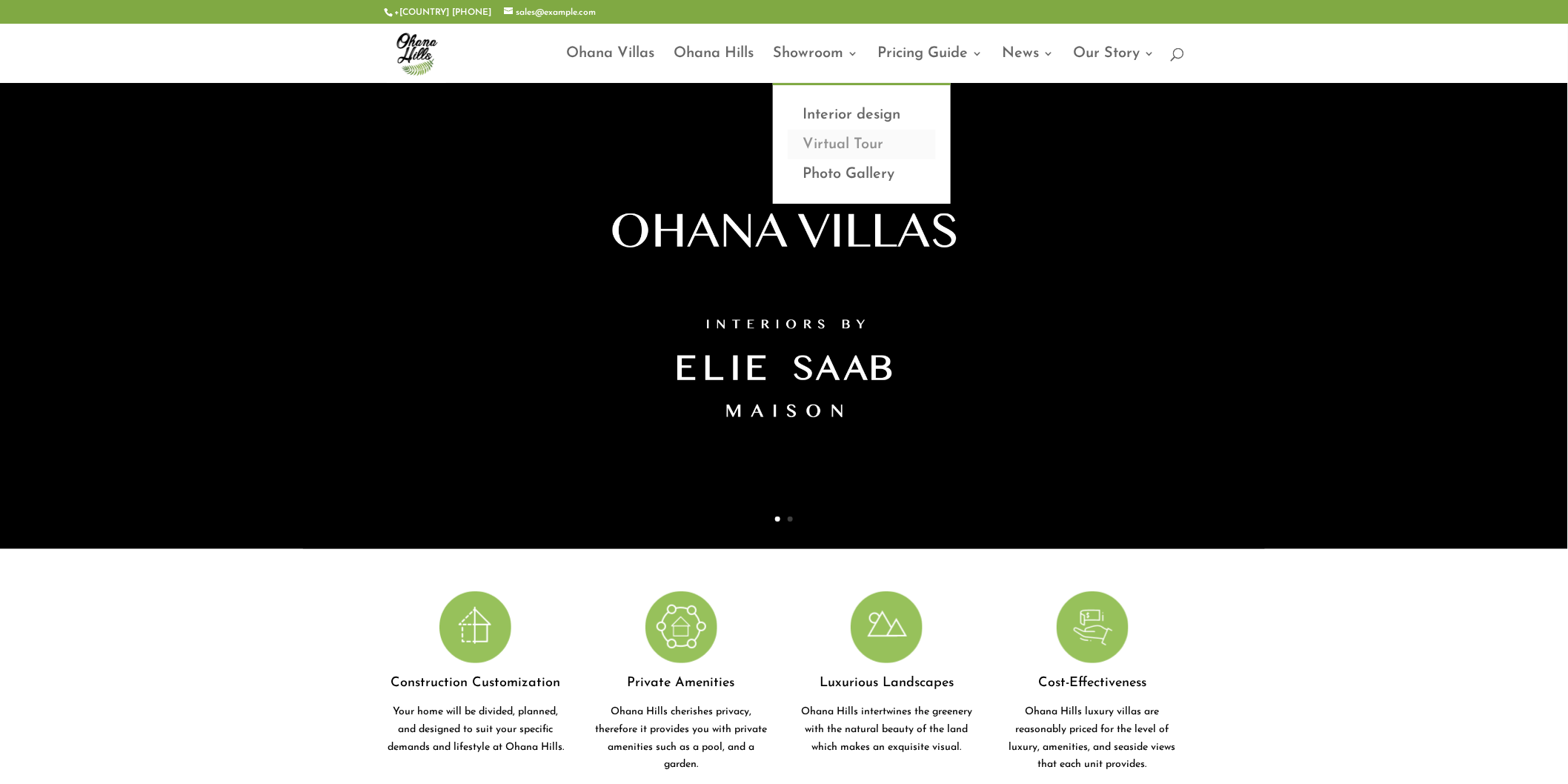click on "Virtual Tour" at bounding box center [862, 144] 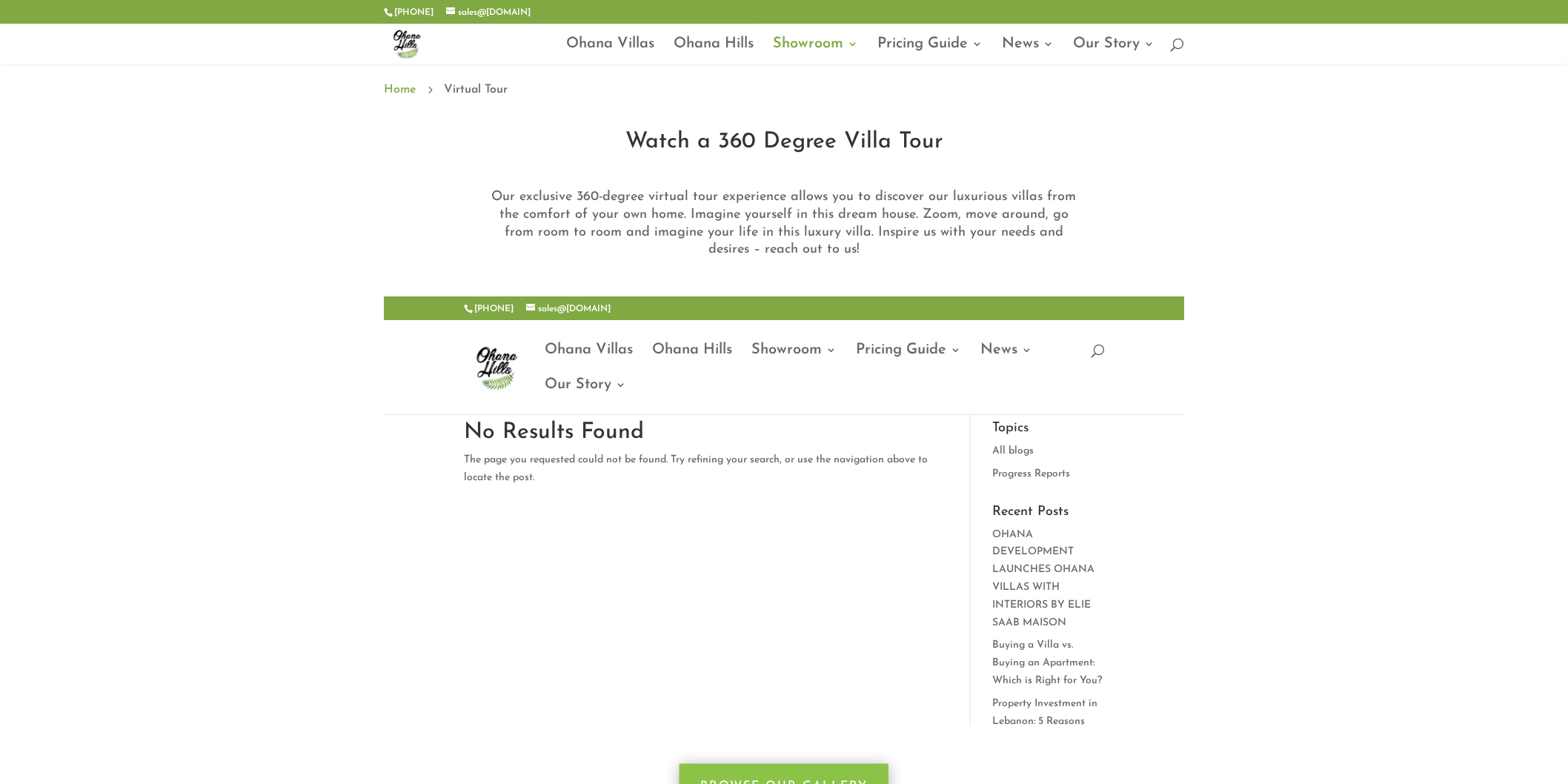 scroll, scrollTop: 247, scrollLeft: 0, axis: vertical 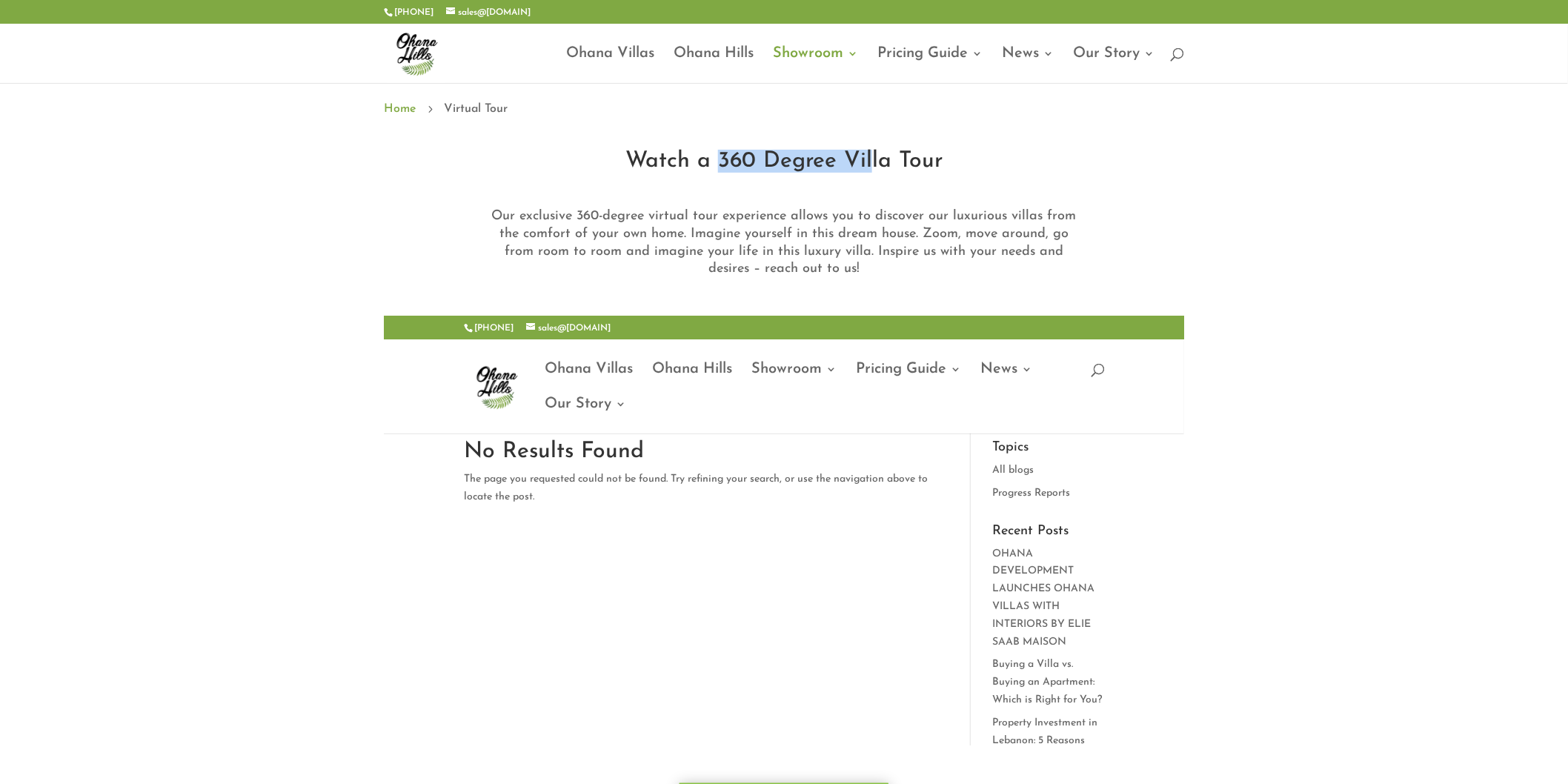 drag, startPoint x: 722, startPoint y: 158, endPoint x: 855, endPoint y: 176, distance: 134.21252 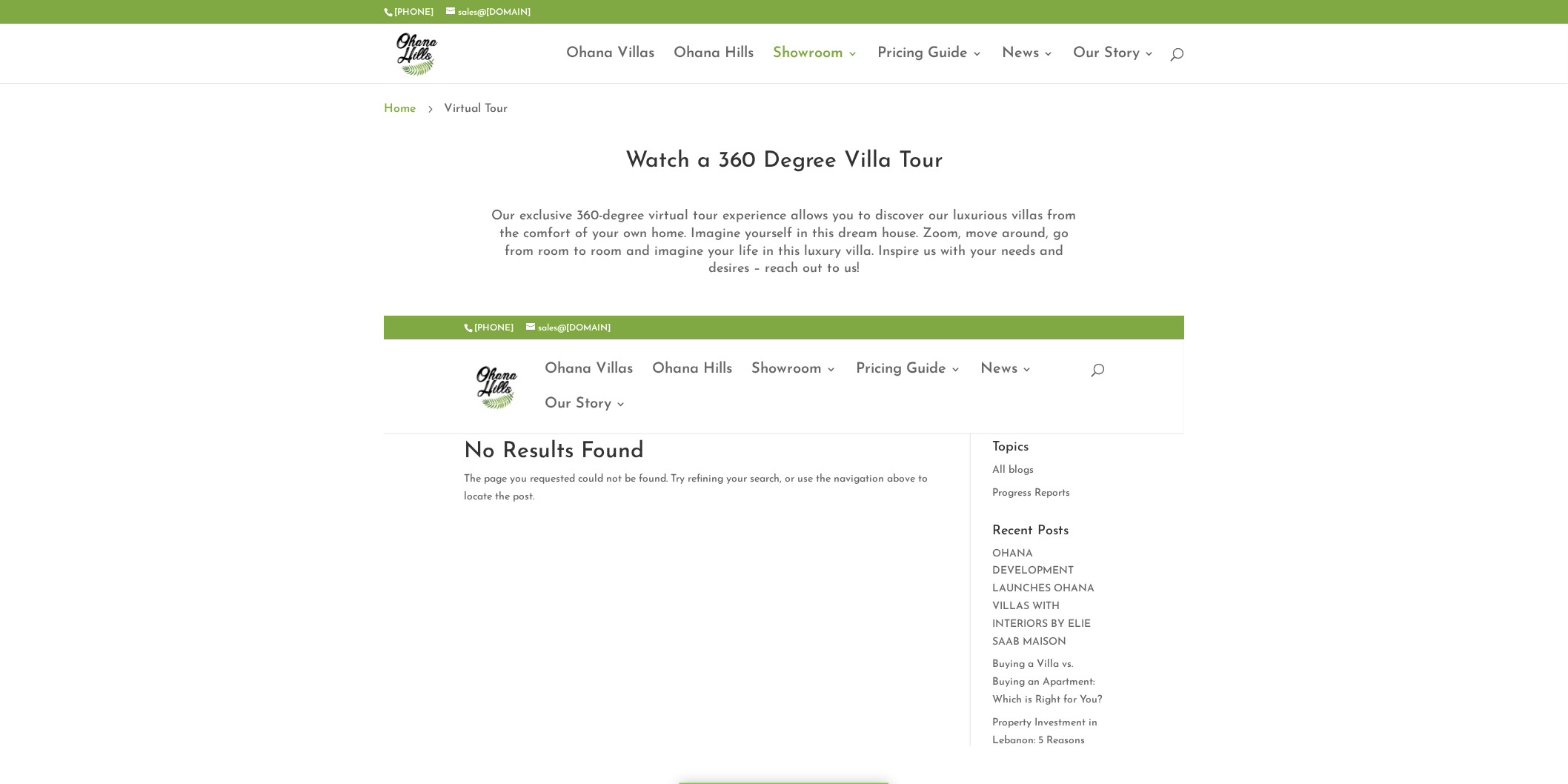 click on "Our exclusive 360-degree virtual tour experience allows you to discover our luxurious villas from the comfort of your own home. Imagine yourself in this dream house. Zoom, move around, go from room to room and imagine your life in this luxury villa. Inspire us with your needs and desires – reach out to us!" at bounding box center (784, 242) 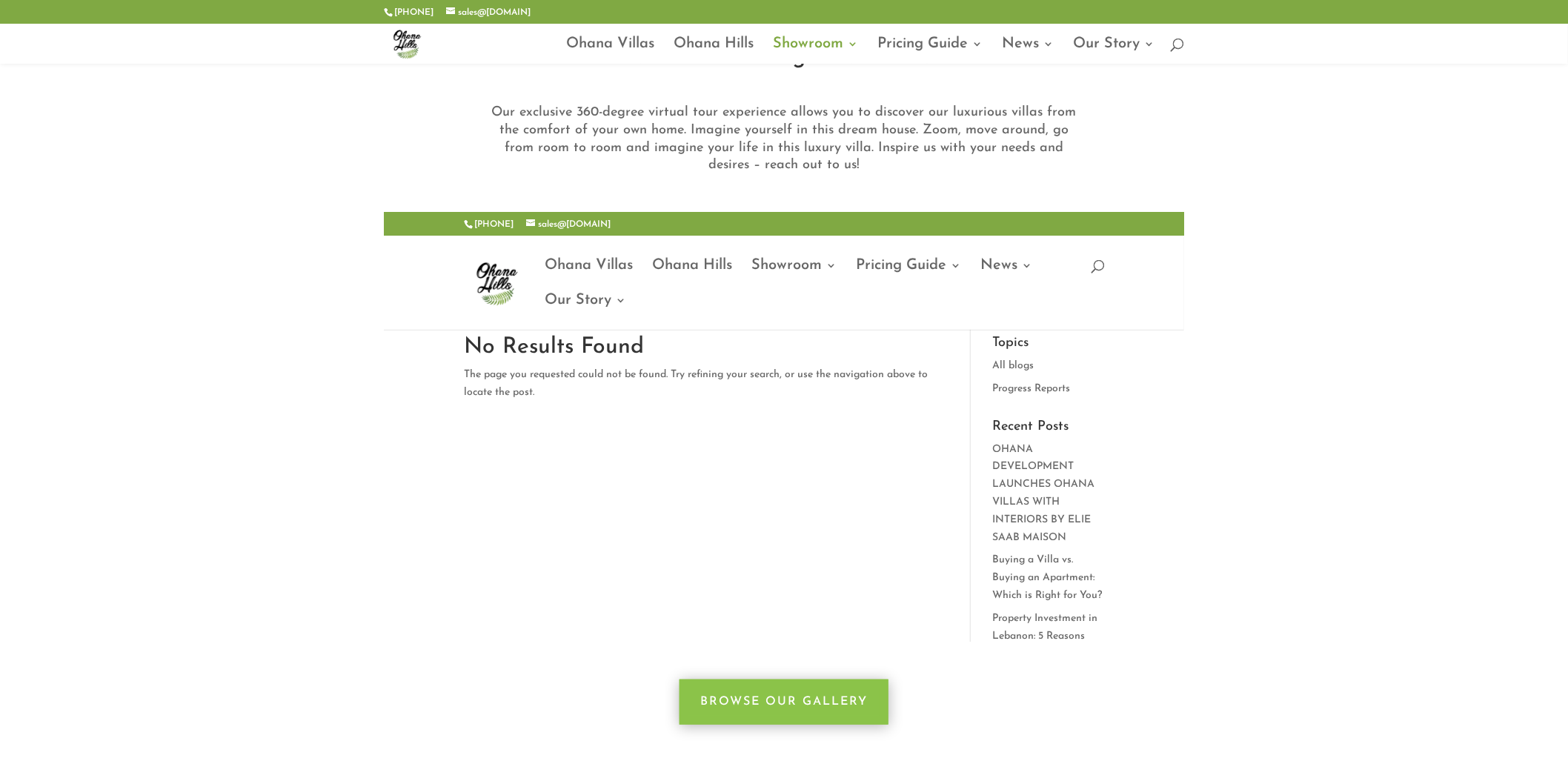 scroll, scrollTop: 165, scrollLeft: 0, axis: vertical 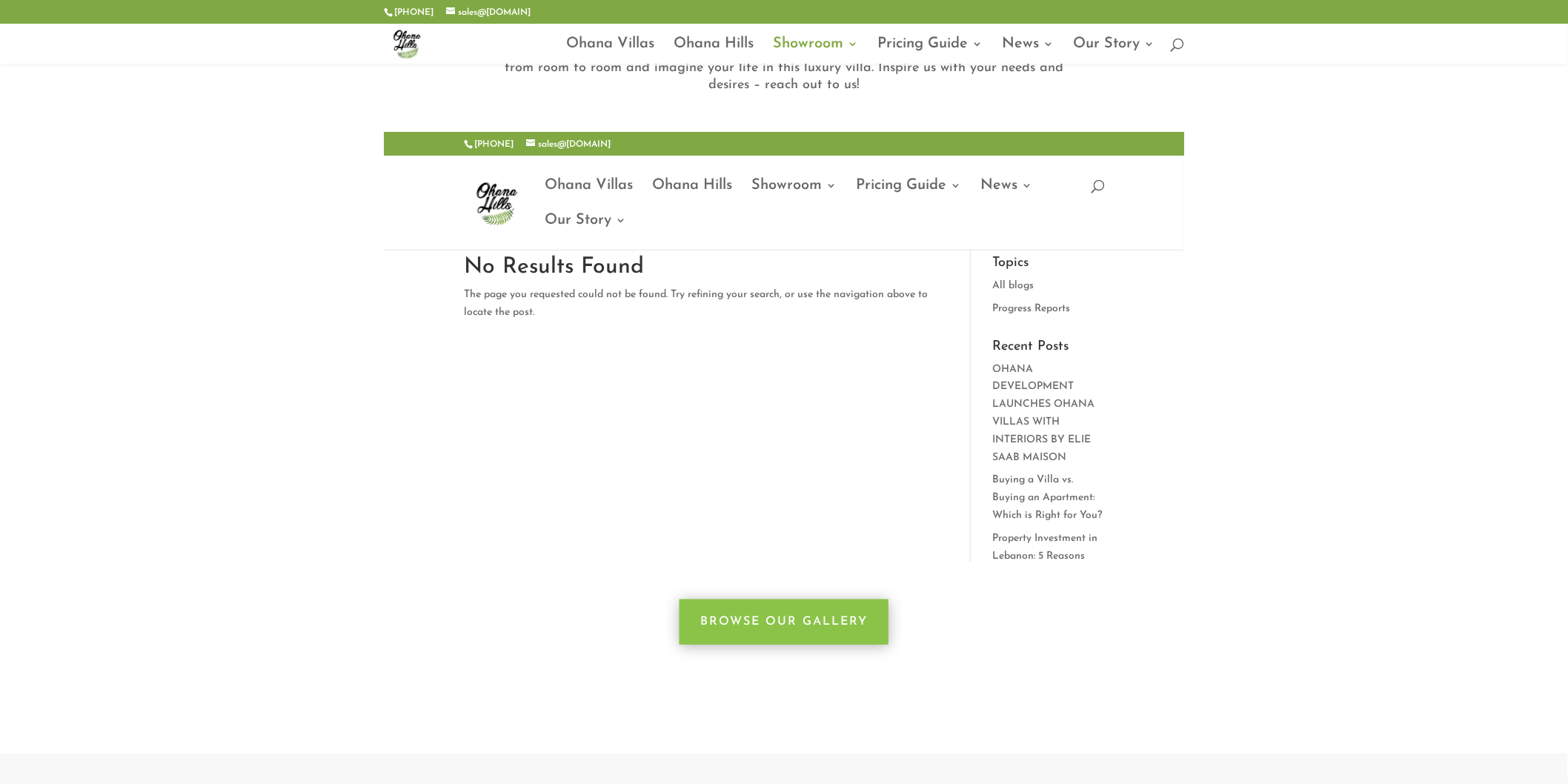 drag, startPoint x: 1416, startPoint y: 447, endPoint x: 1381, endPoint y: 528, distance: 88.23831 